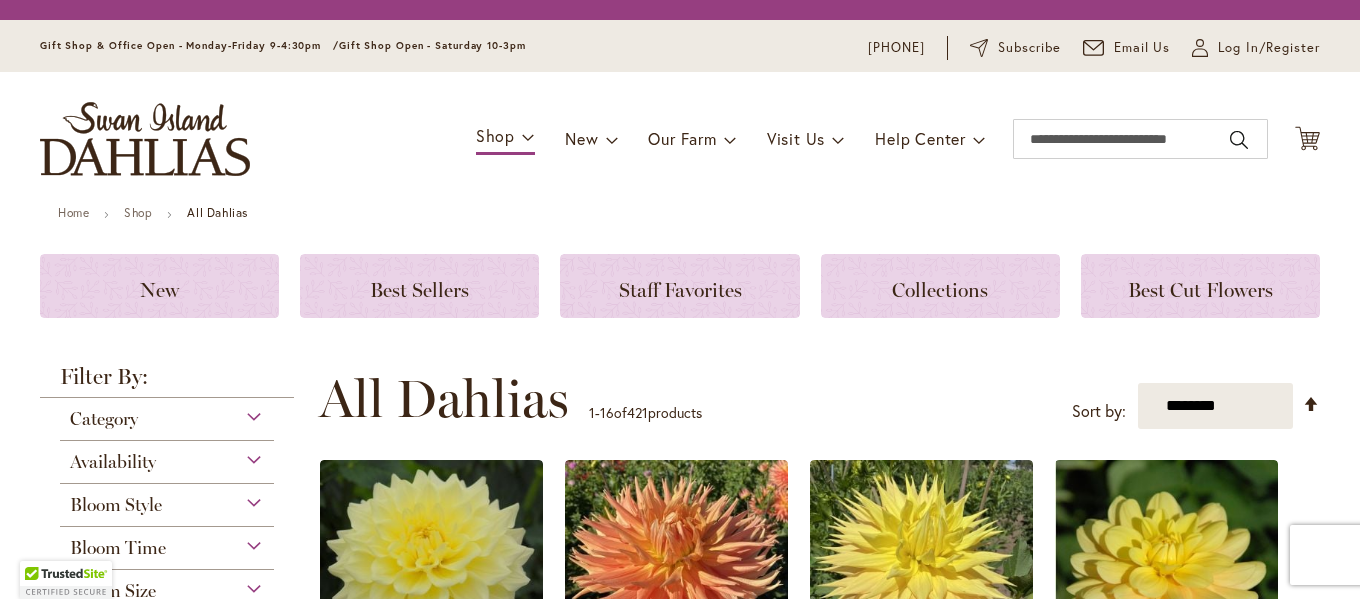 scroll, scrollTop: 0, scrollLeft: 0, axis: both 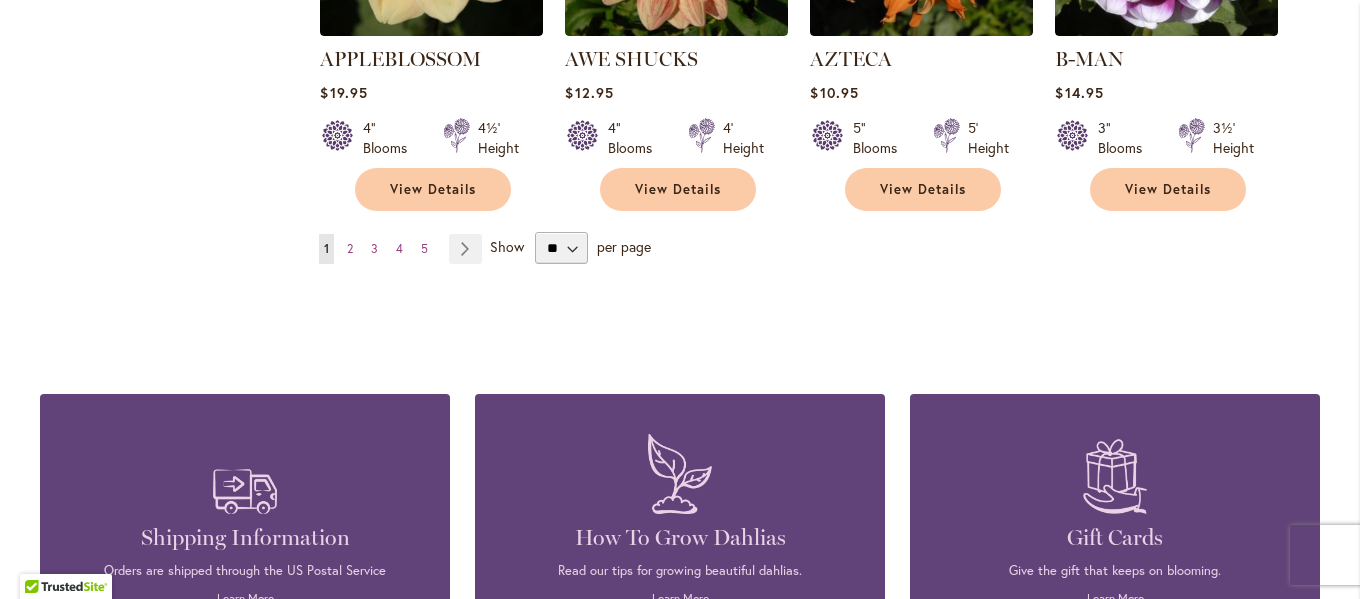 click on "Page
Next" at bounding box center (465, 249) 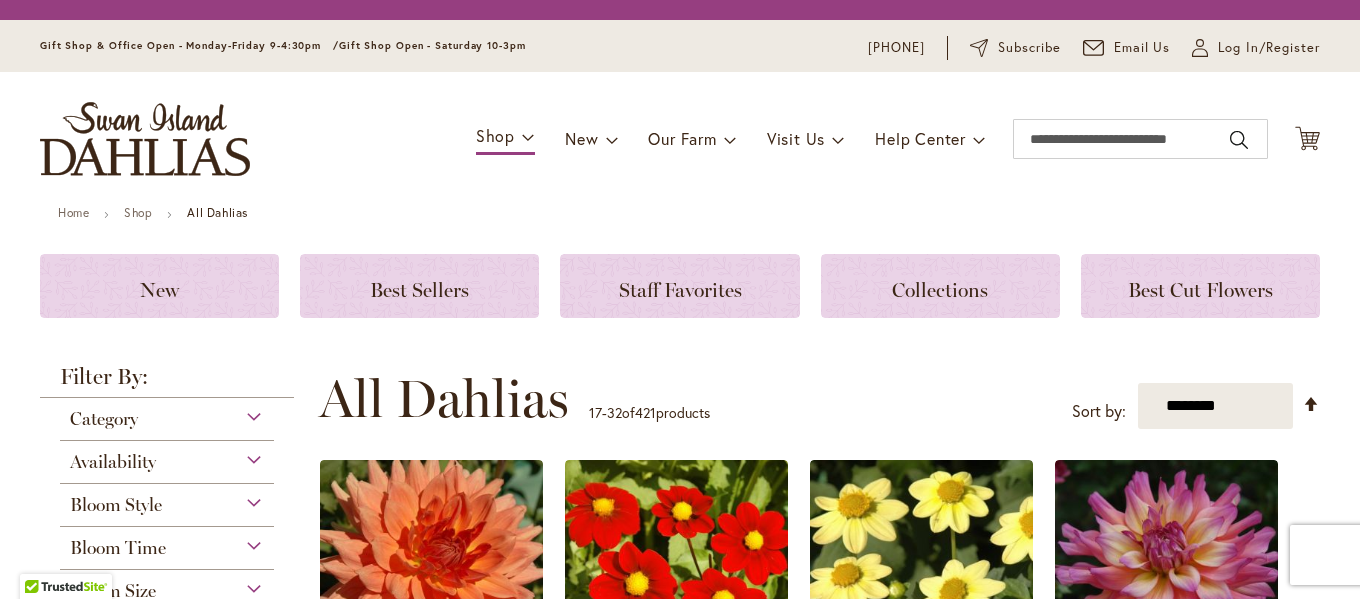 scroll, scrollTop: 0, scrollLeft: 0, axis: both 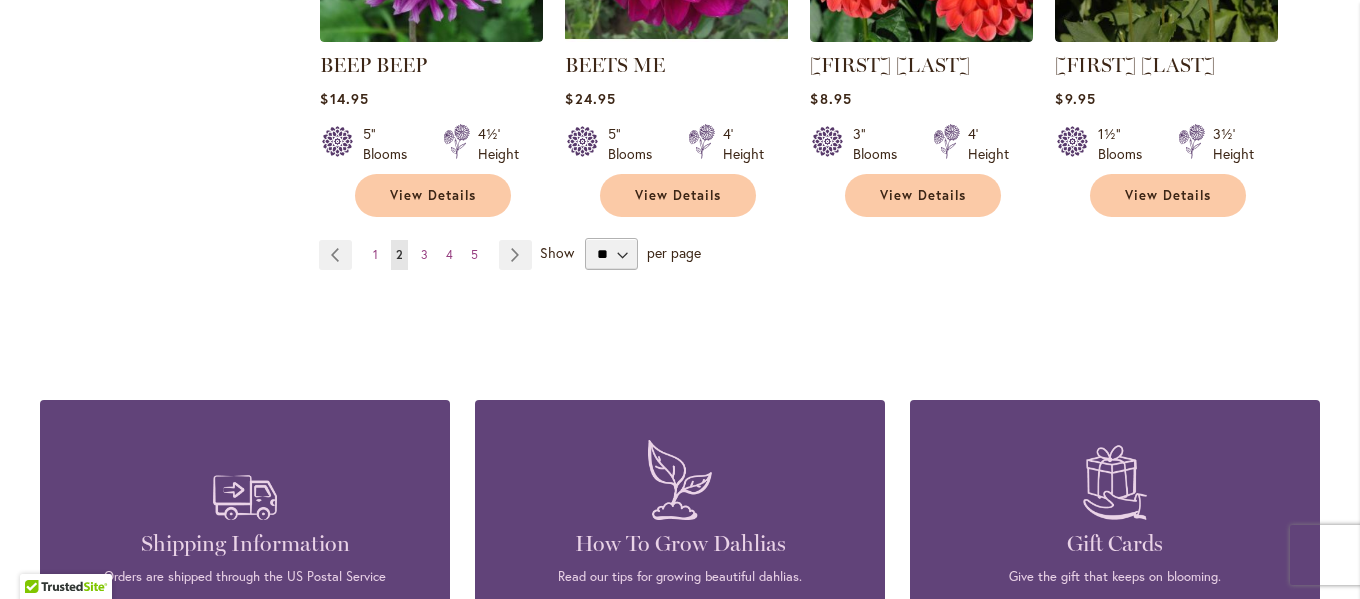 click on "4" at bounding box center (449, 254) 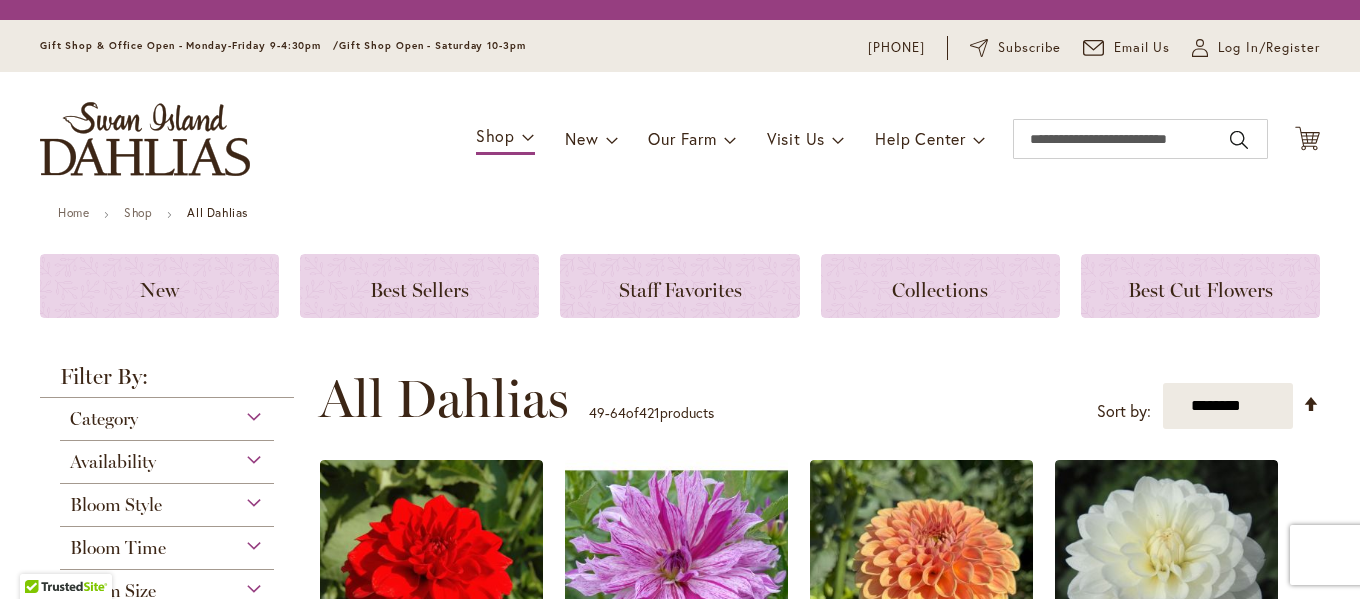 scroll, scrollTop: 0, scrollLeft: 0, axis: both 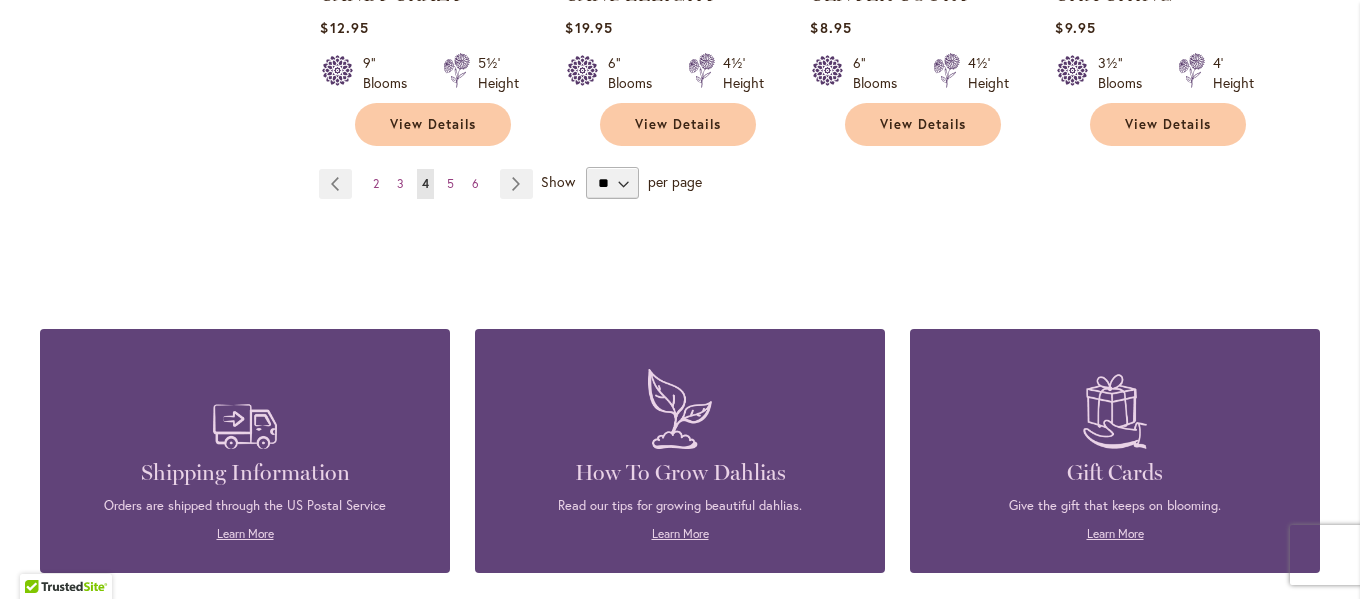 click on "Page
Next" at bounding box center [516, 184] 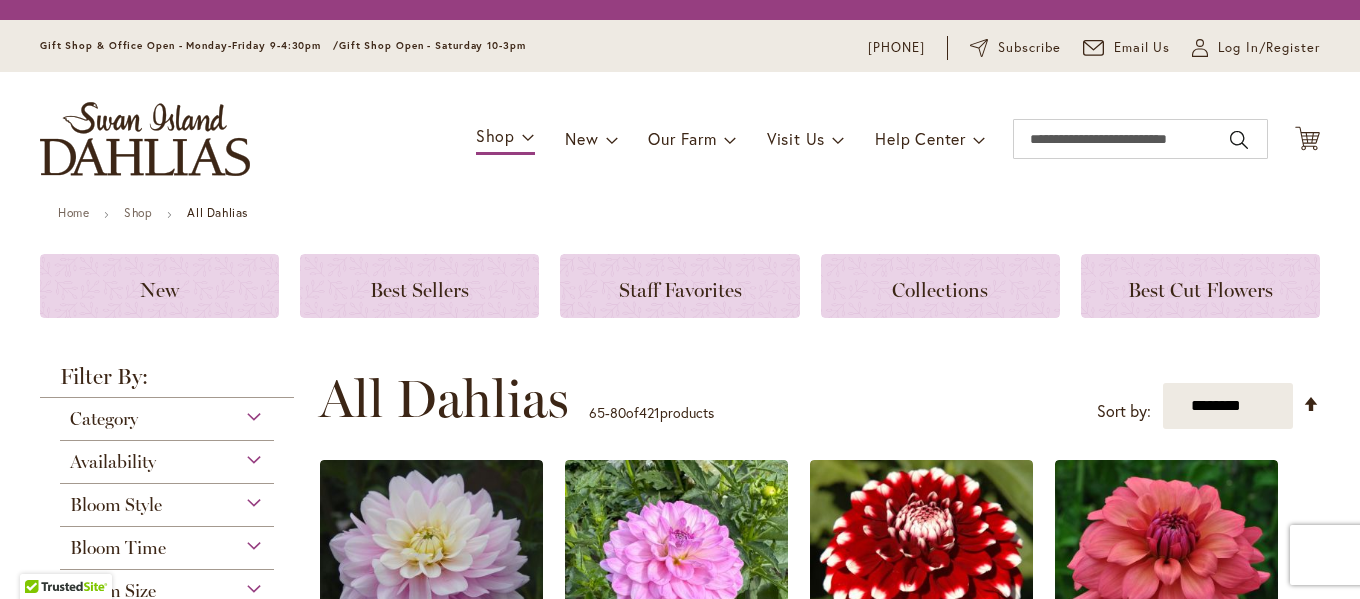 scroll, scrollTop: 0, scrollLeft: 0, axis: both 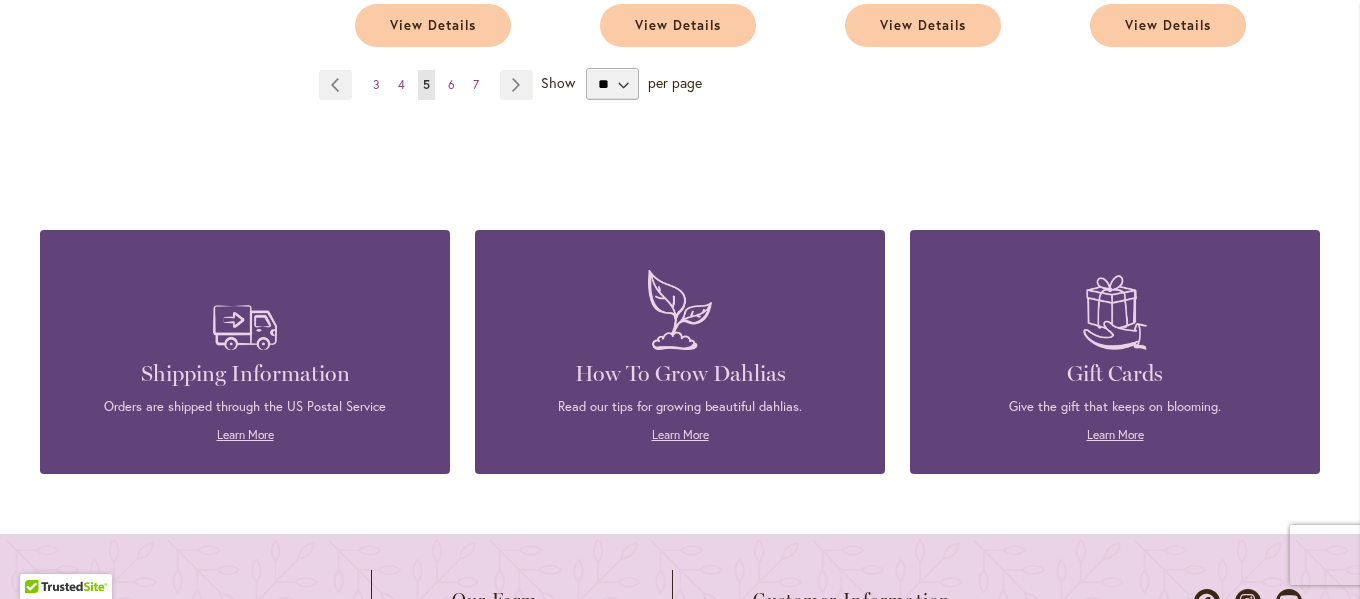 click on "Page
Next" at bounding box center (516, 85) 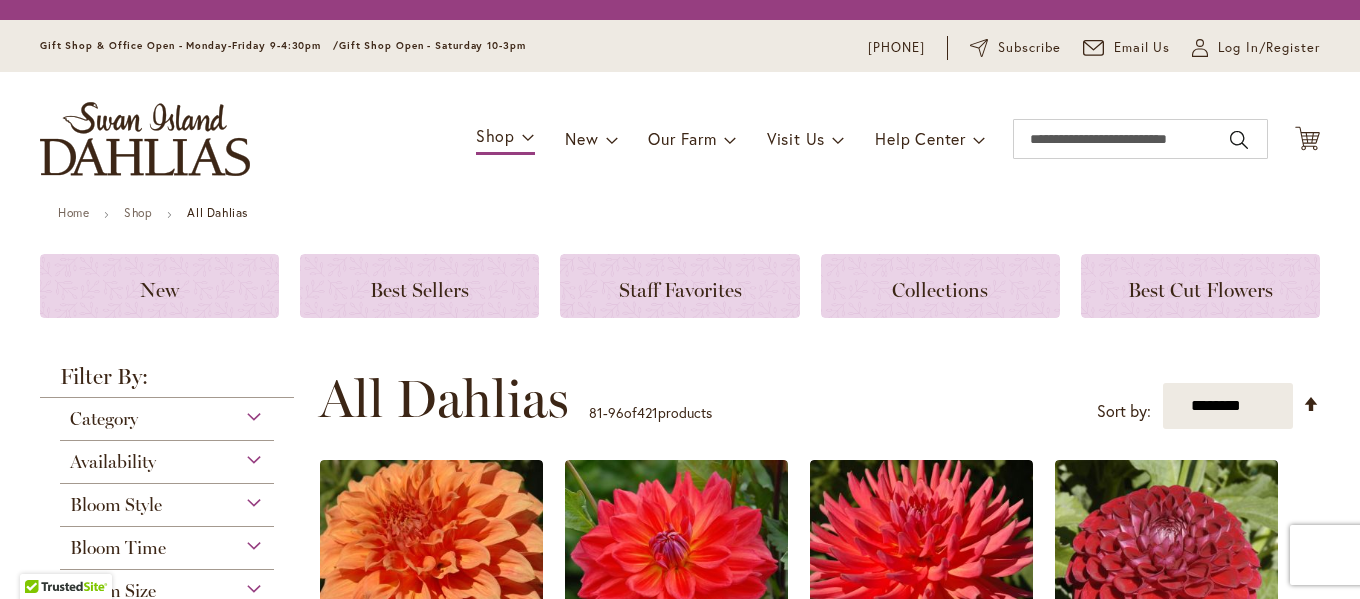 scroll, scrollTop: 0, scrollLeft: 0, axis: both 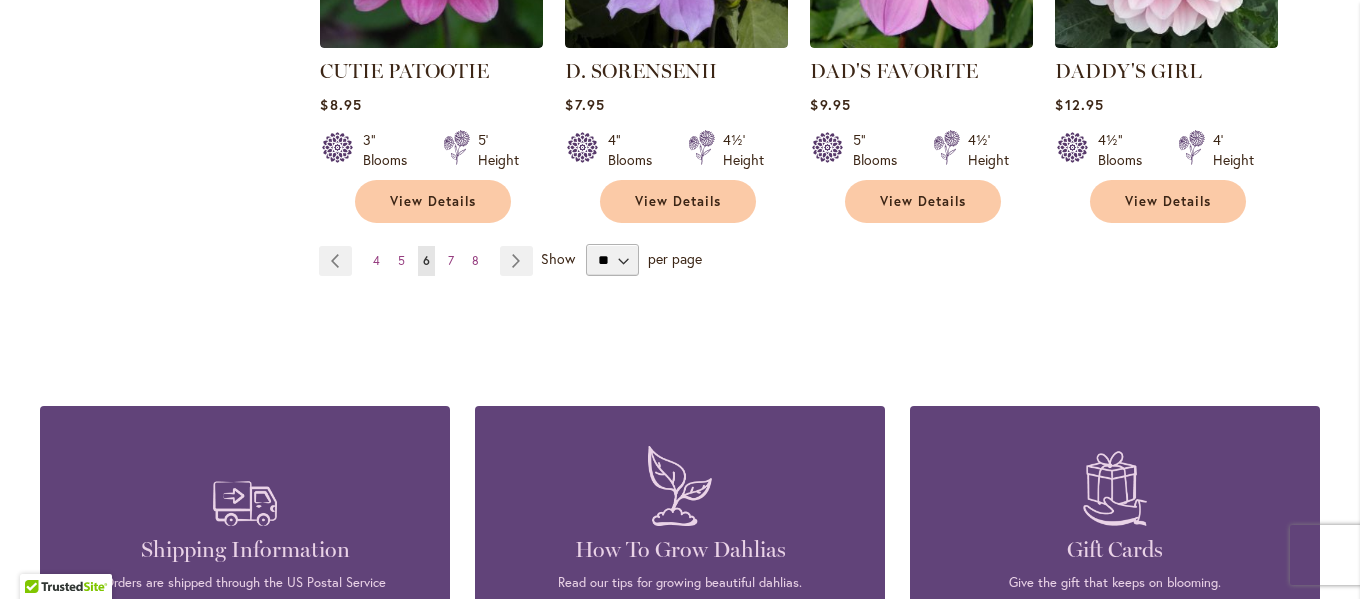 click on "8" at bounding box center (475, 260) 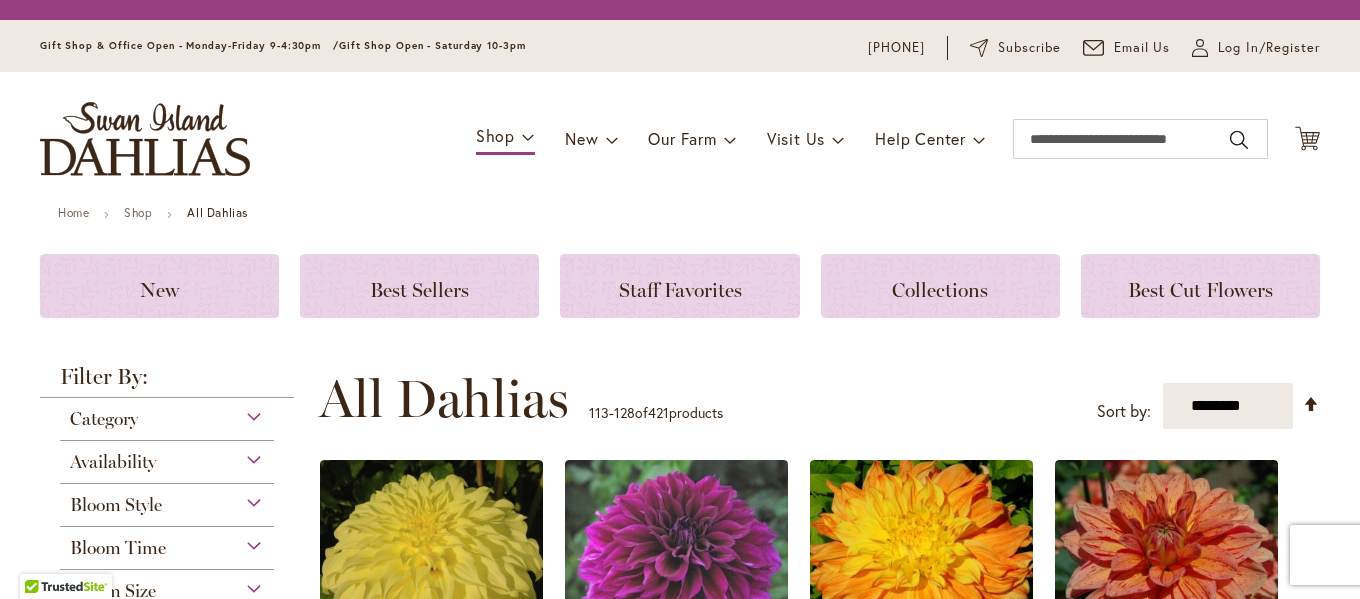 scroll, scrollTop: 0, scrollLeft: 0, axis: both 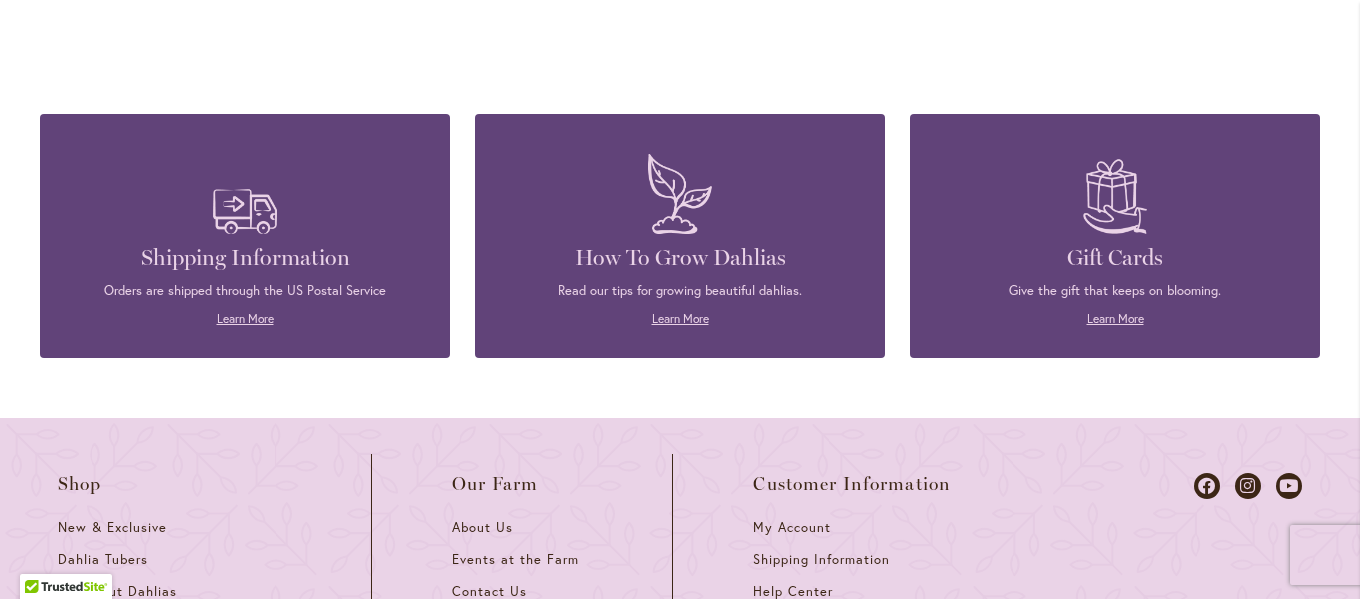 click on "9" at bounding box center (450, -32) 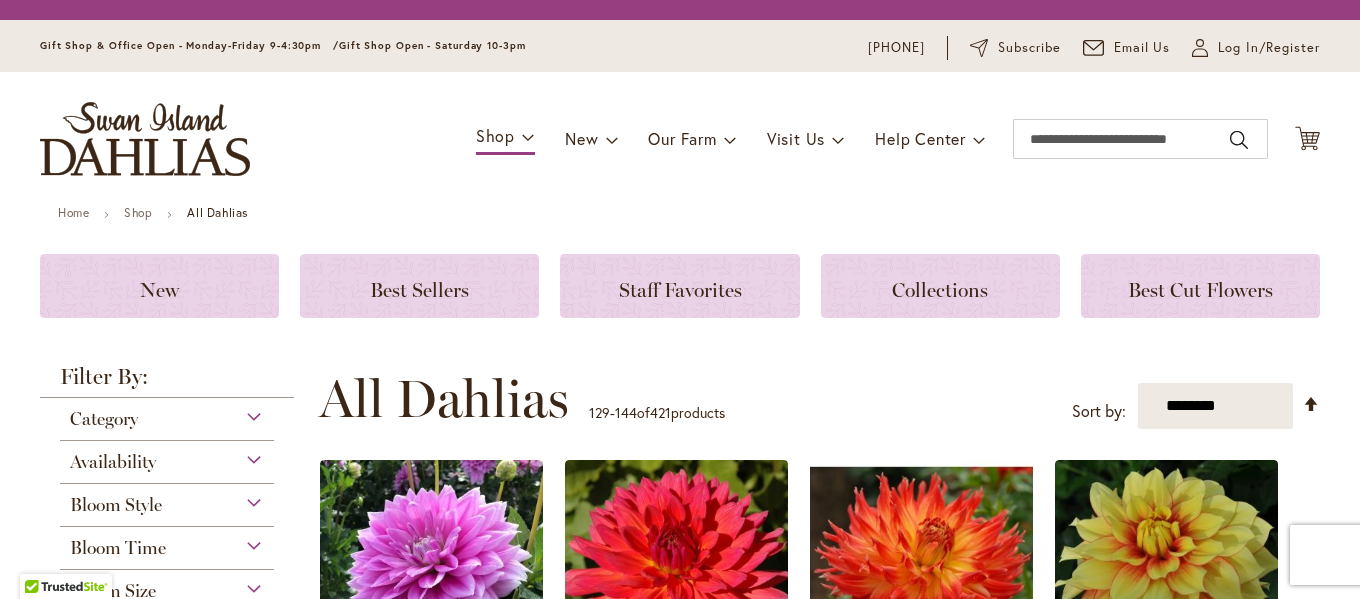 scroll, scrollTop: 0, scrollLeft: 0, axis: both 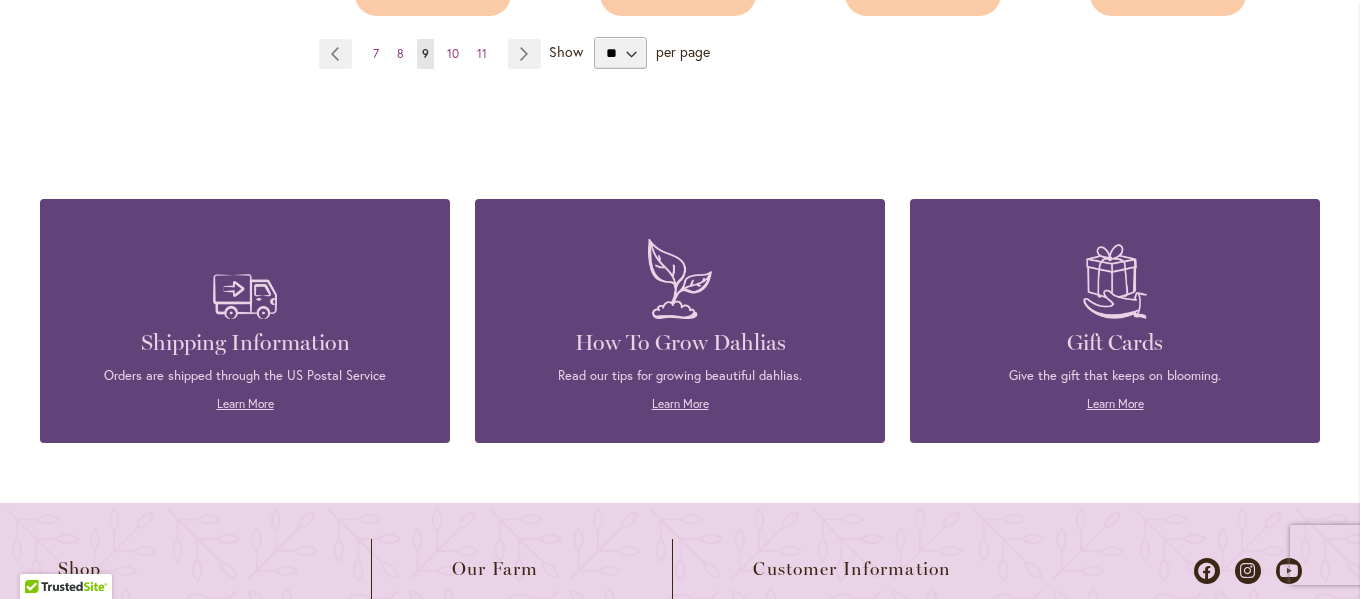 click on "11" at bounding box center [482, 53] 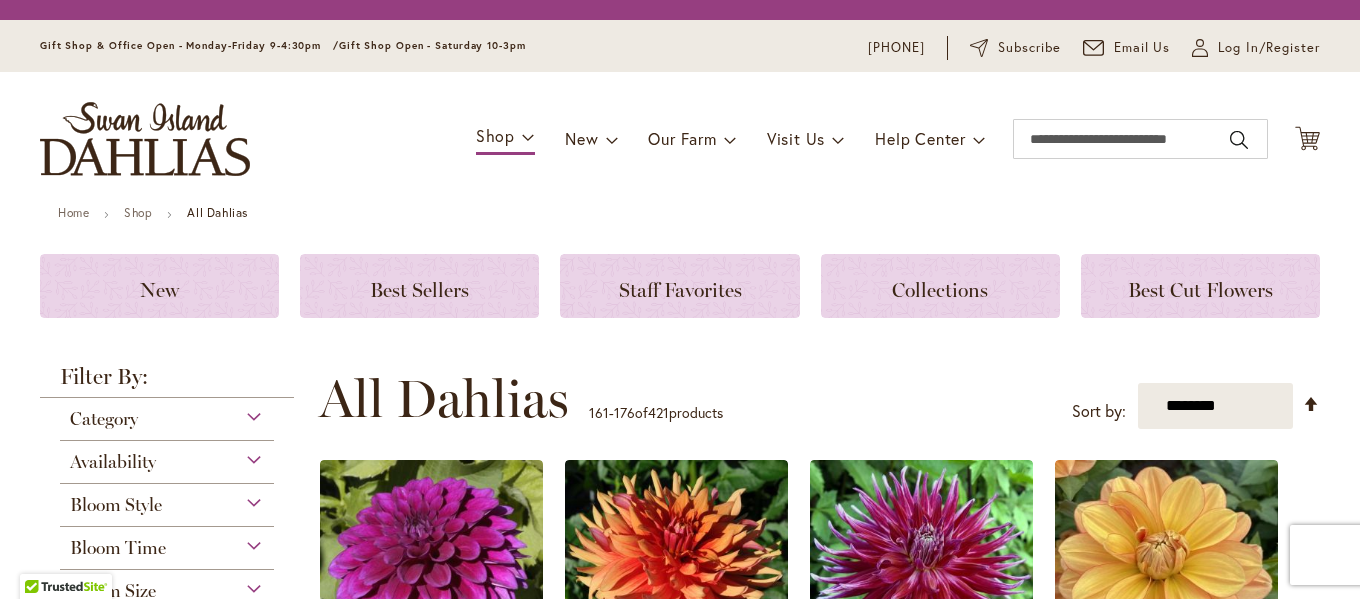 scroll, scrollTop: 0, scrollLeft: 0, axis: both 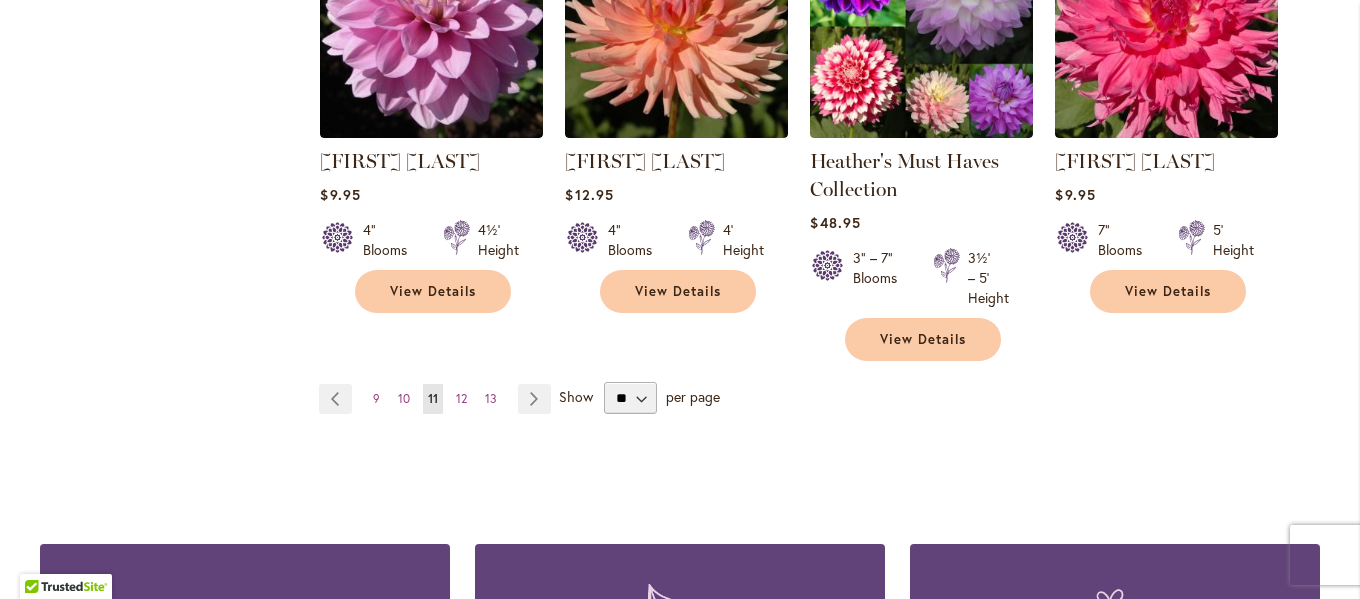 click on "Page
13" at bounding box center [491, 399] 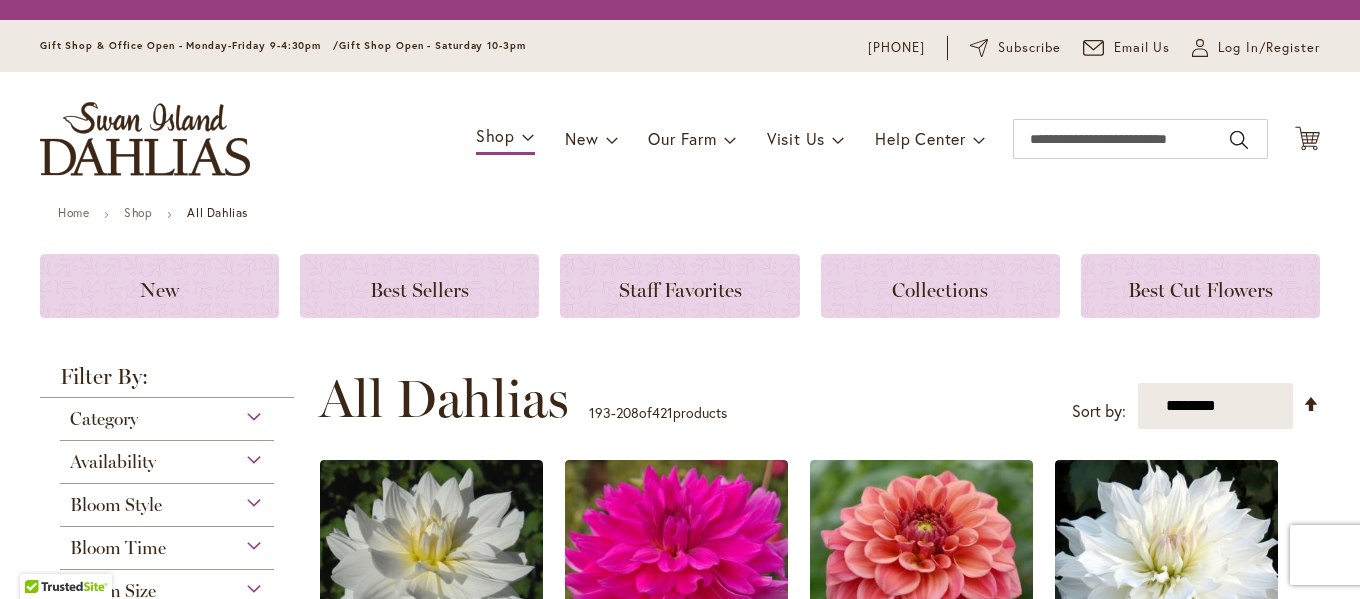scroll, scrollTop: 0, scrollLeft: 0, axis: both 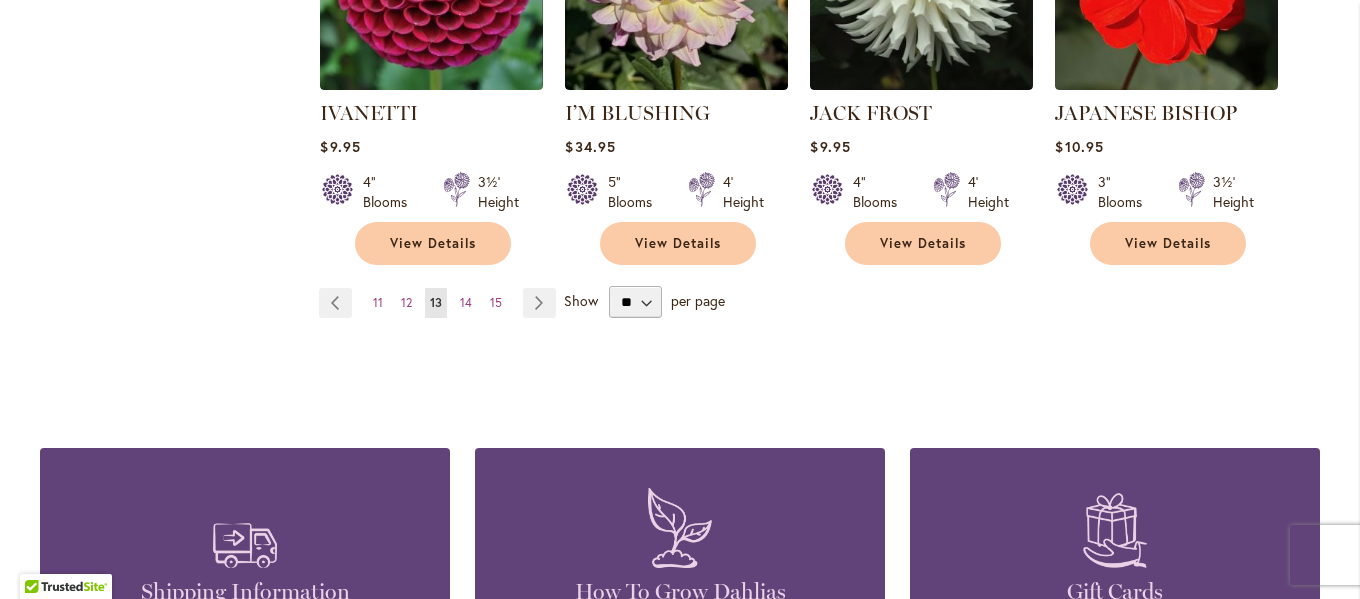 click on "15" at bounding box center (496, 302) 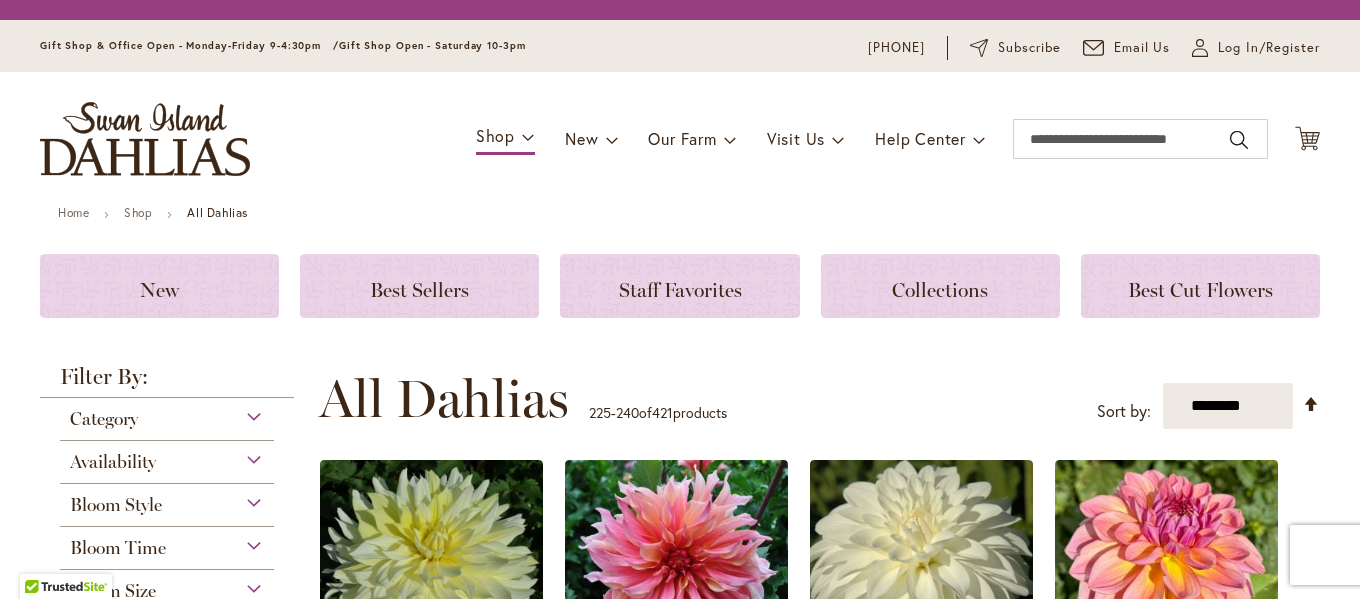 scroll, scrollTop: 0, scrollLeft: 0, axis: both 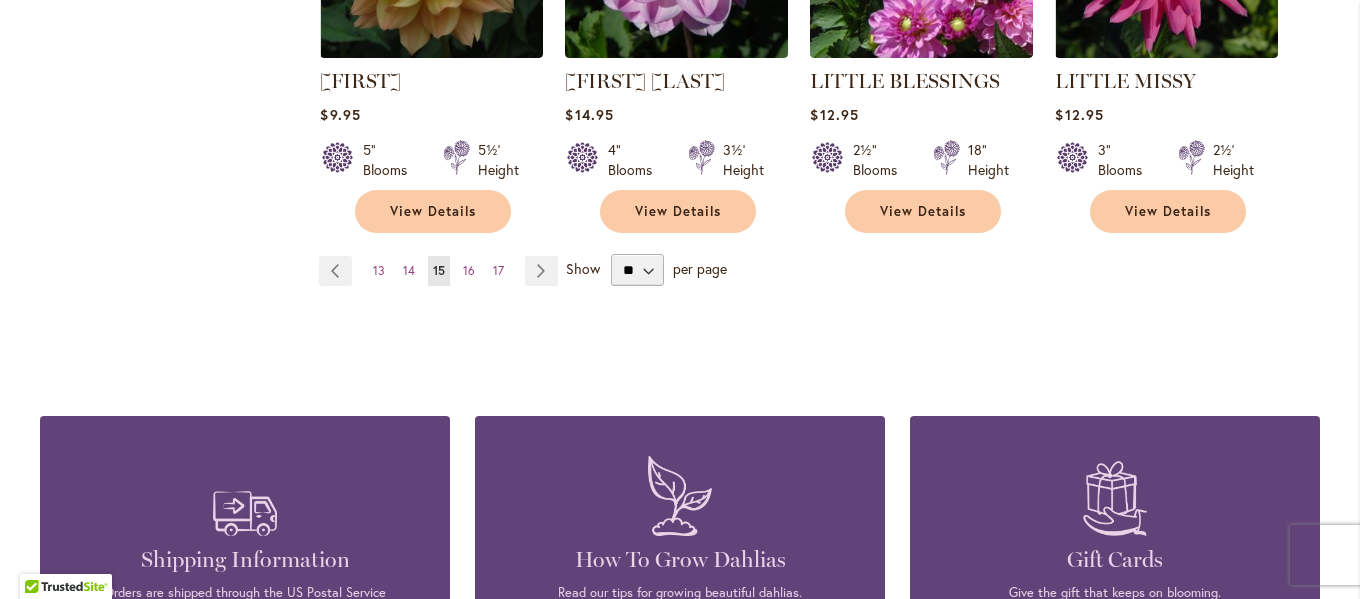 click on "16" at bounding box center [469, 270] 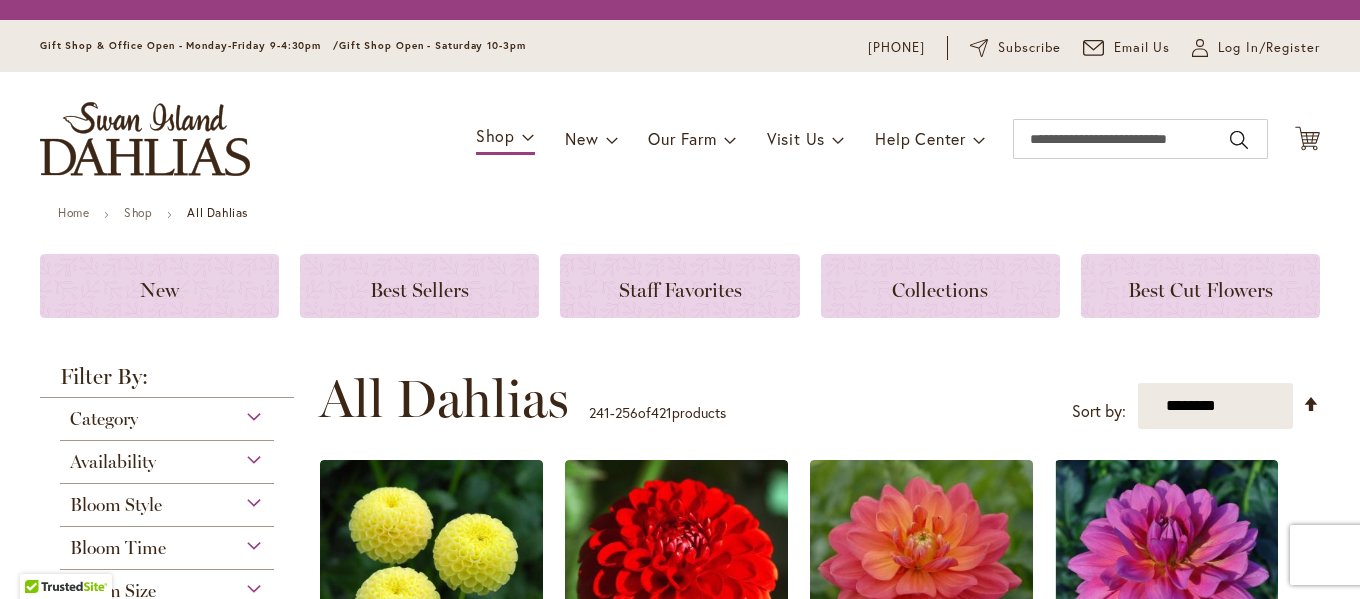 scroll, scrollTop: 0, scrollLeft: 0, axis: both 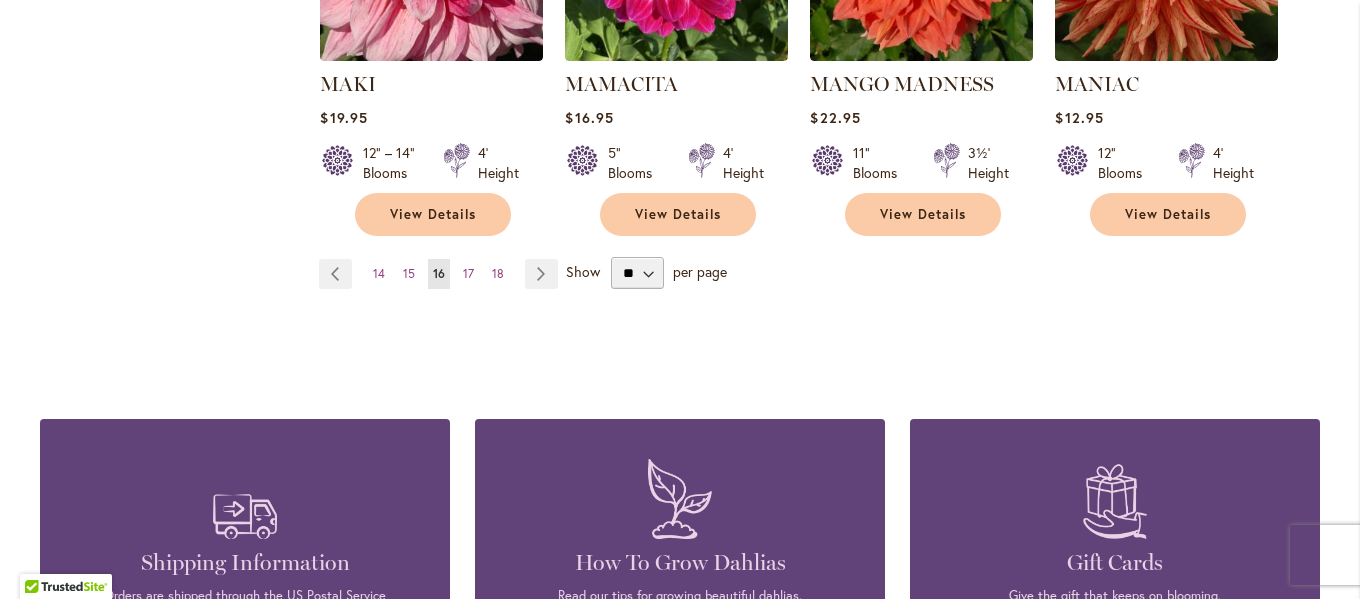 click on "14" at bounding box center [379, 273] 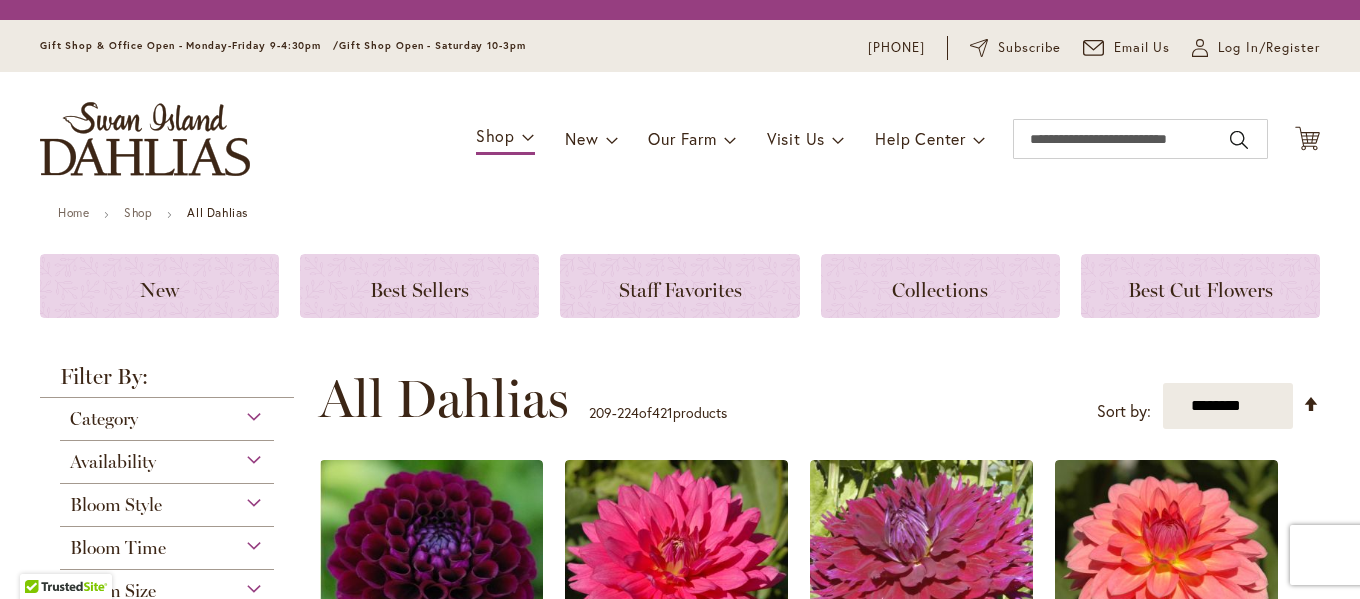 scroll, scrollTop: 0, scrollLeft: 0, axis: both 